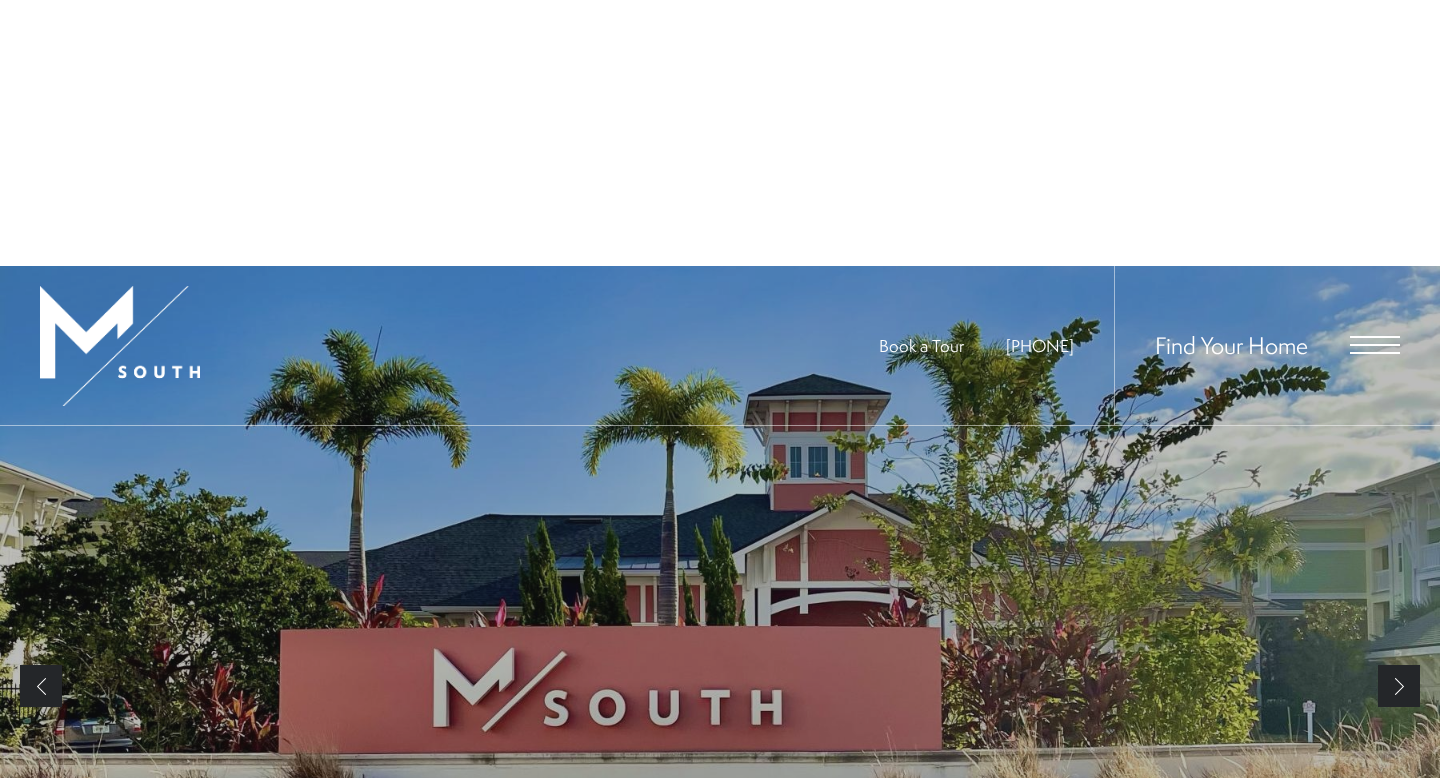 scroll, scrollTop: 0, scrollLeft: 0, axis: both 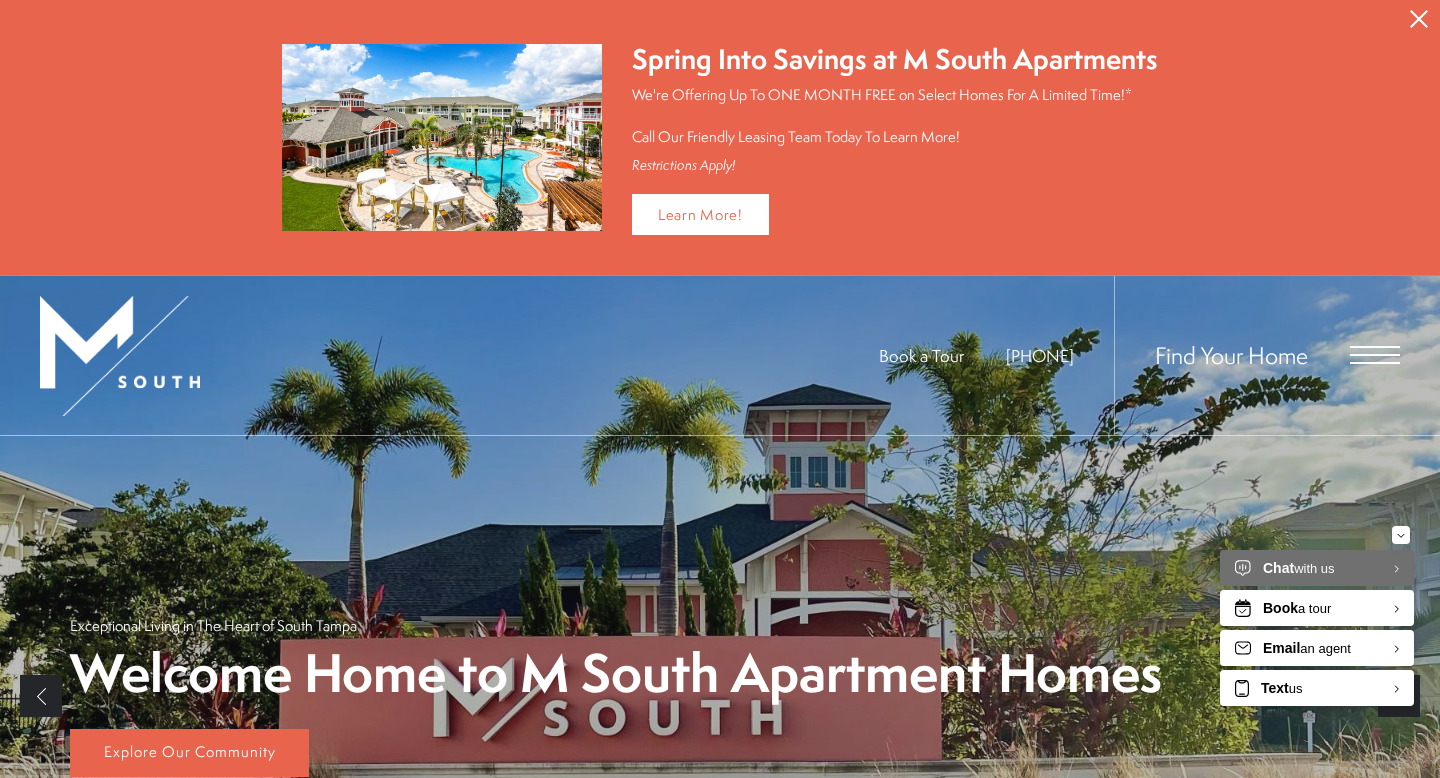 click 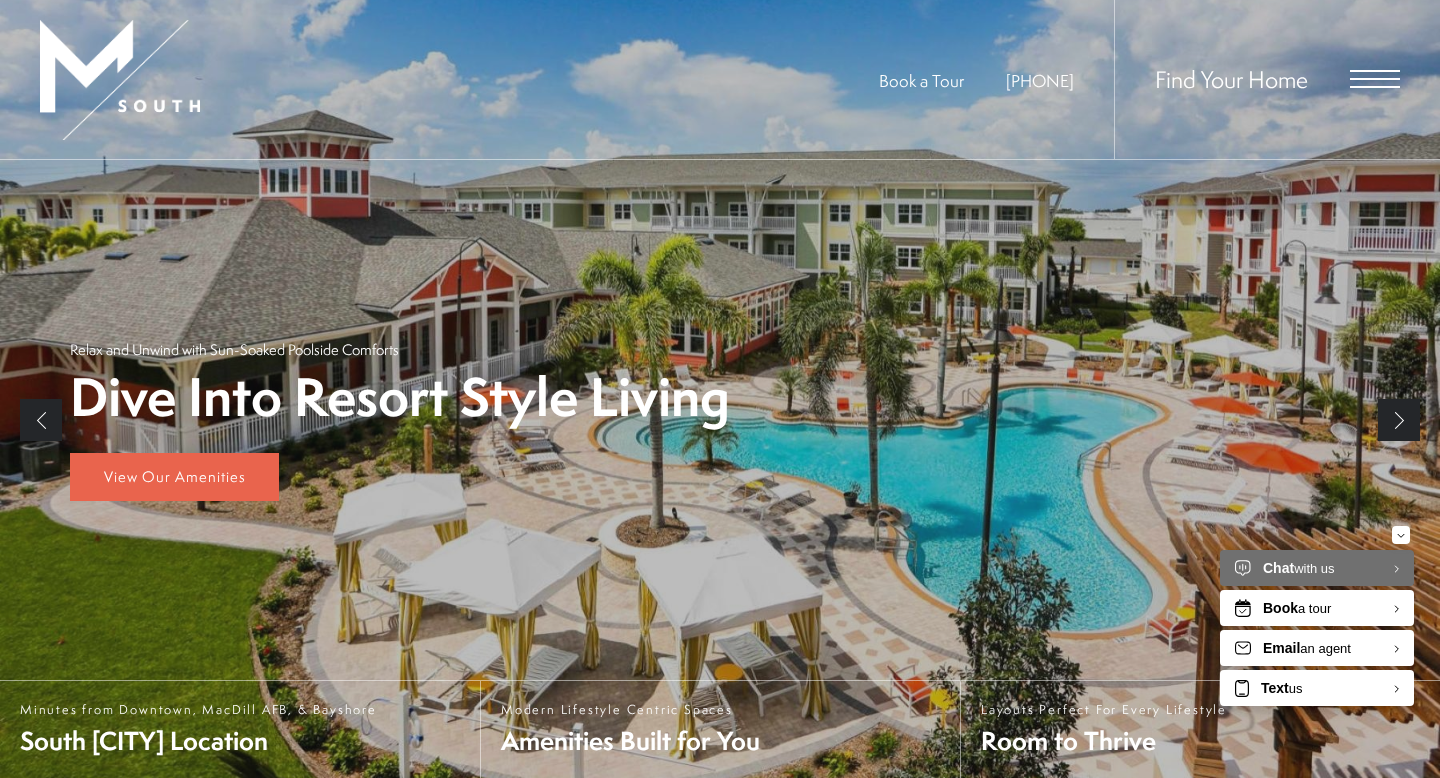 click at bounding box center [1375, 79] 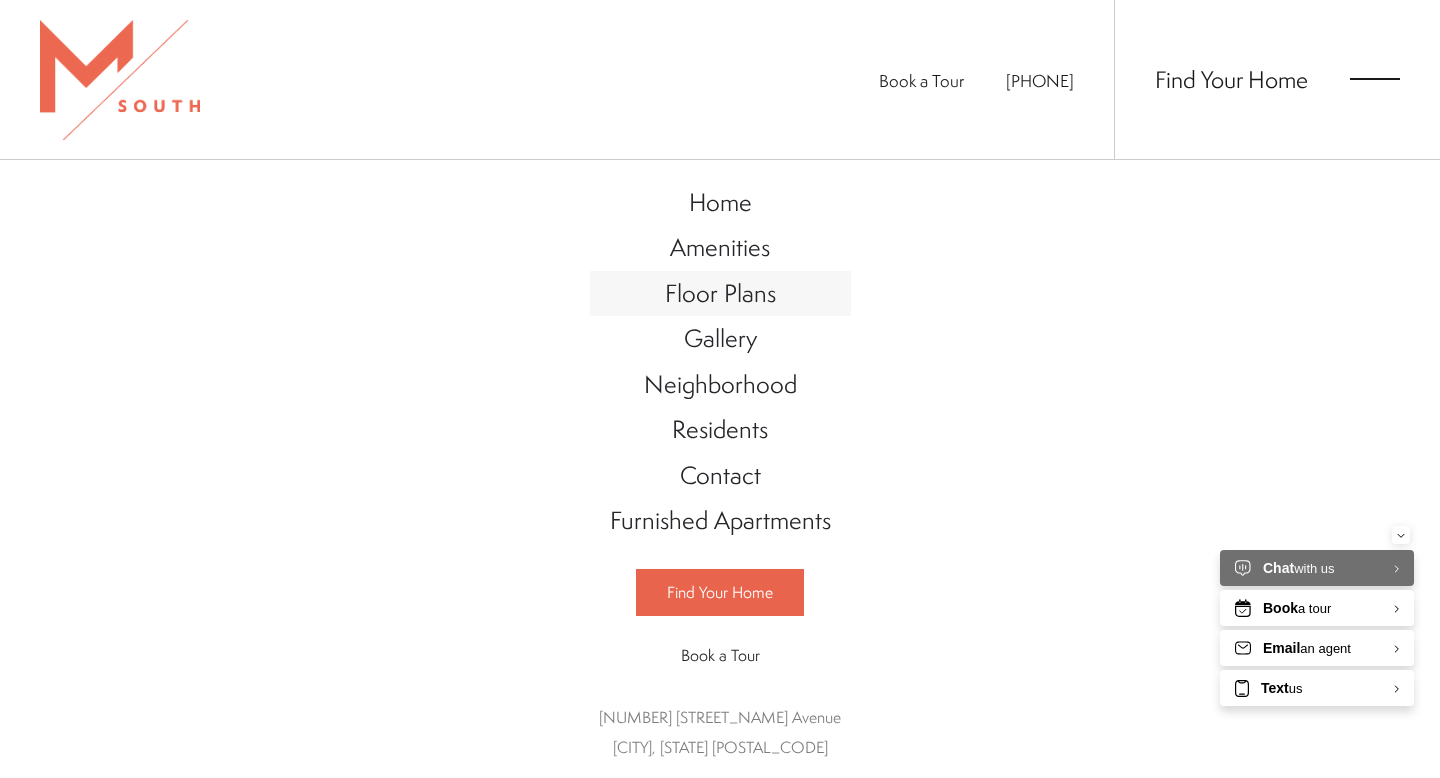 click on "Floor Plans" at bounding box center [720, 293] 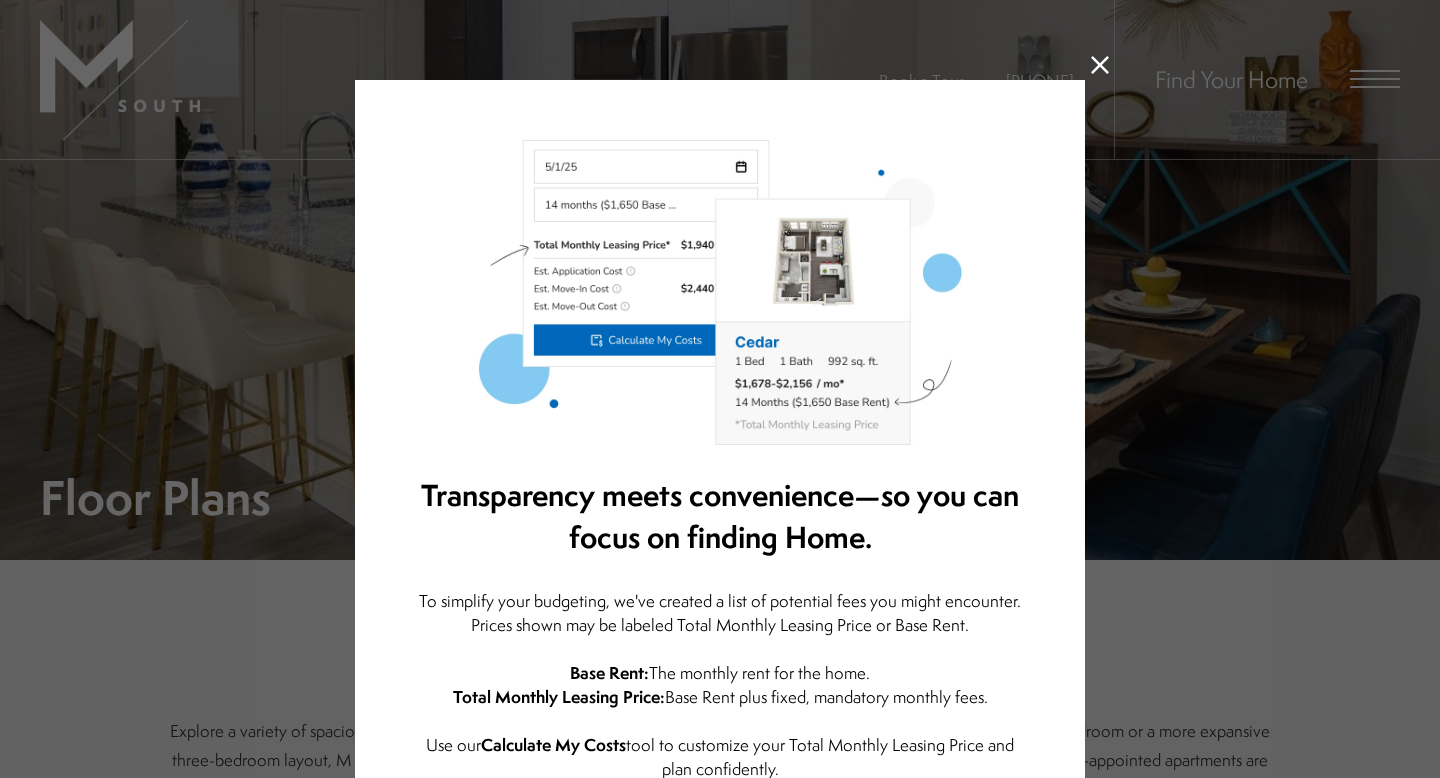 scroll, scrollTop: 0, scrollLeft: 0, axis: both 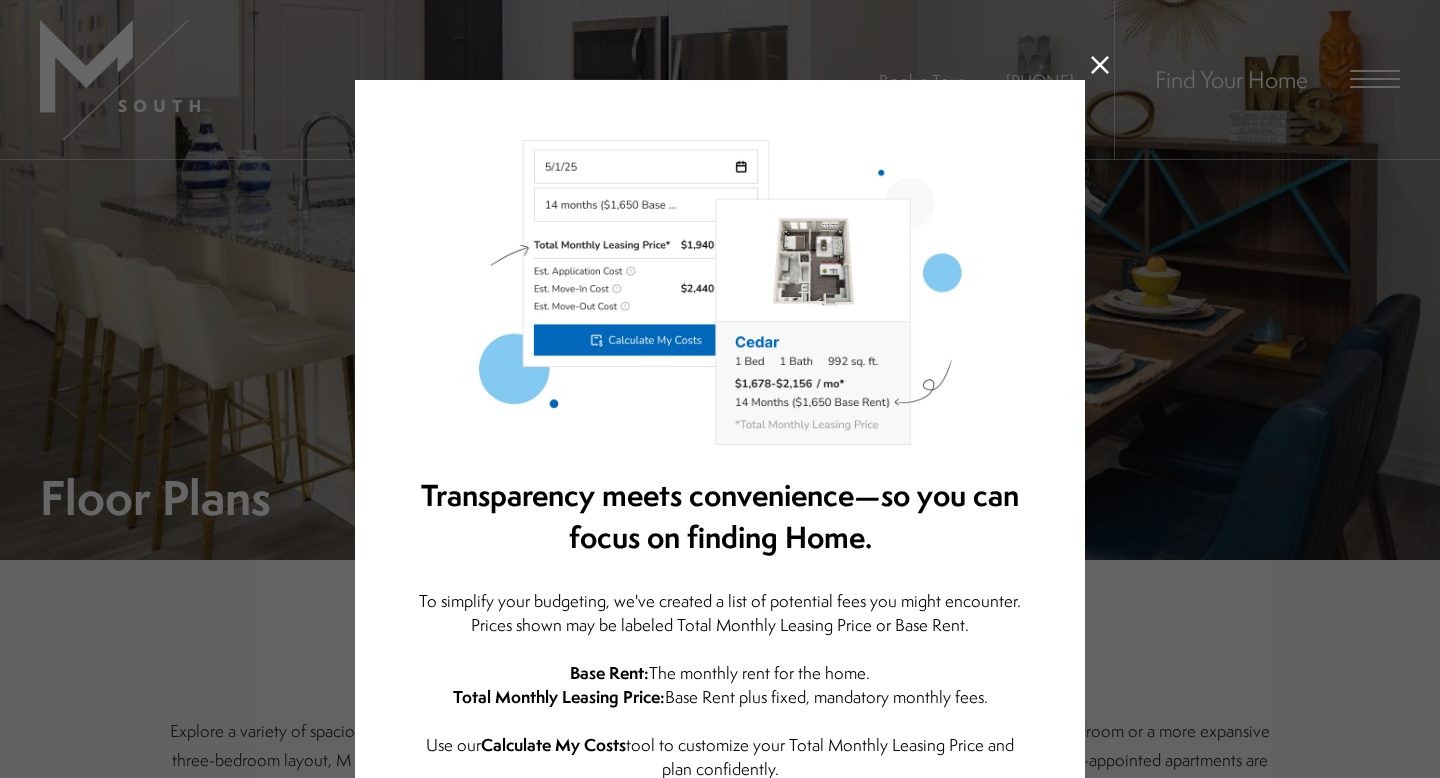 click 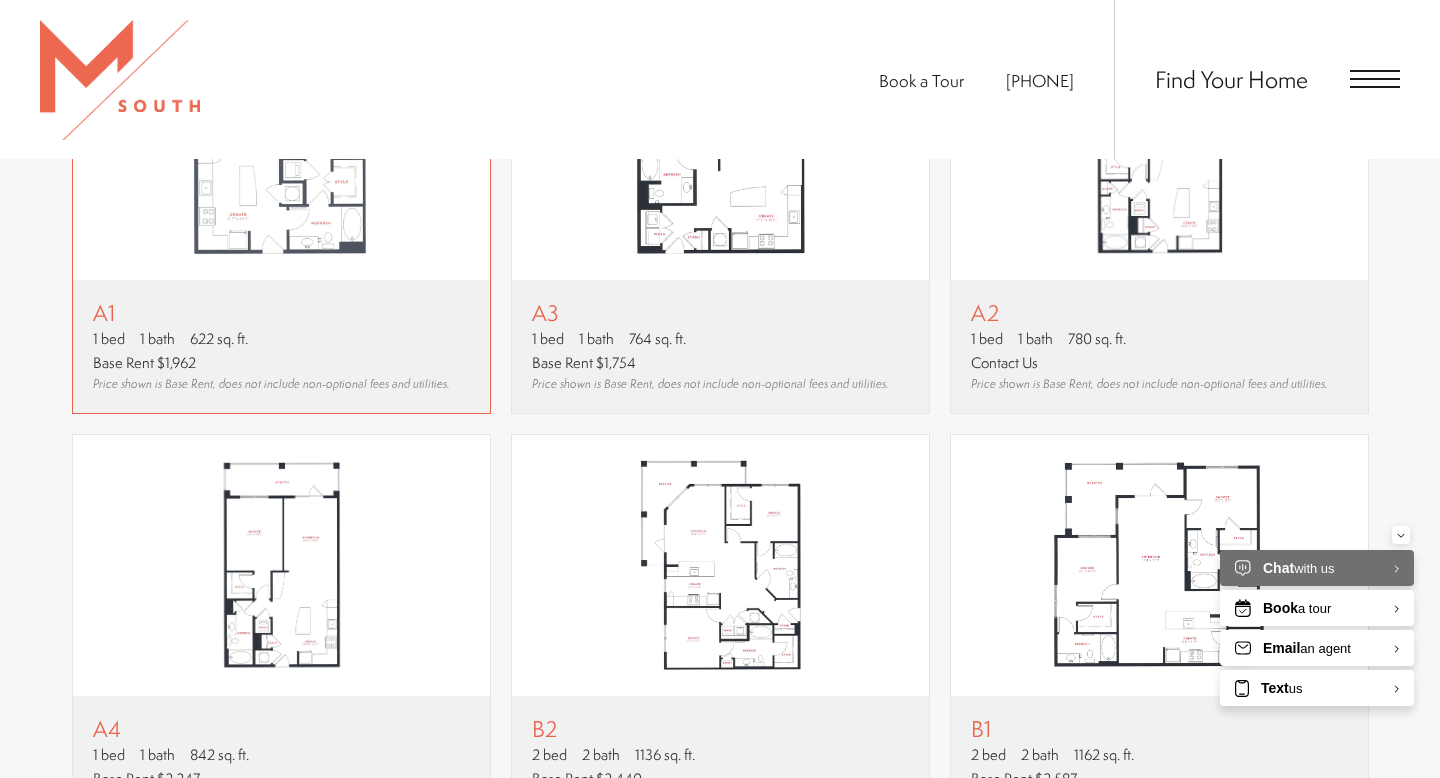 scroll, scrollTop: 1434, scrollLeft: 0, axis: vertical 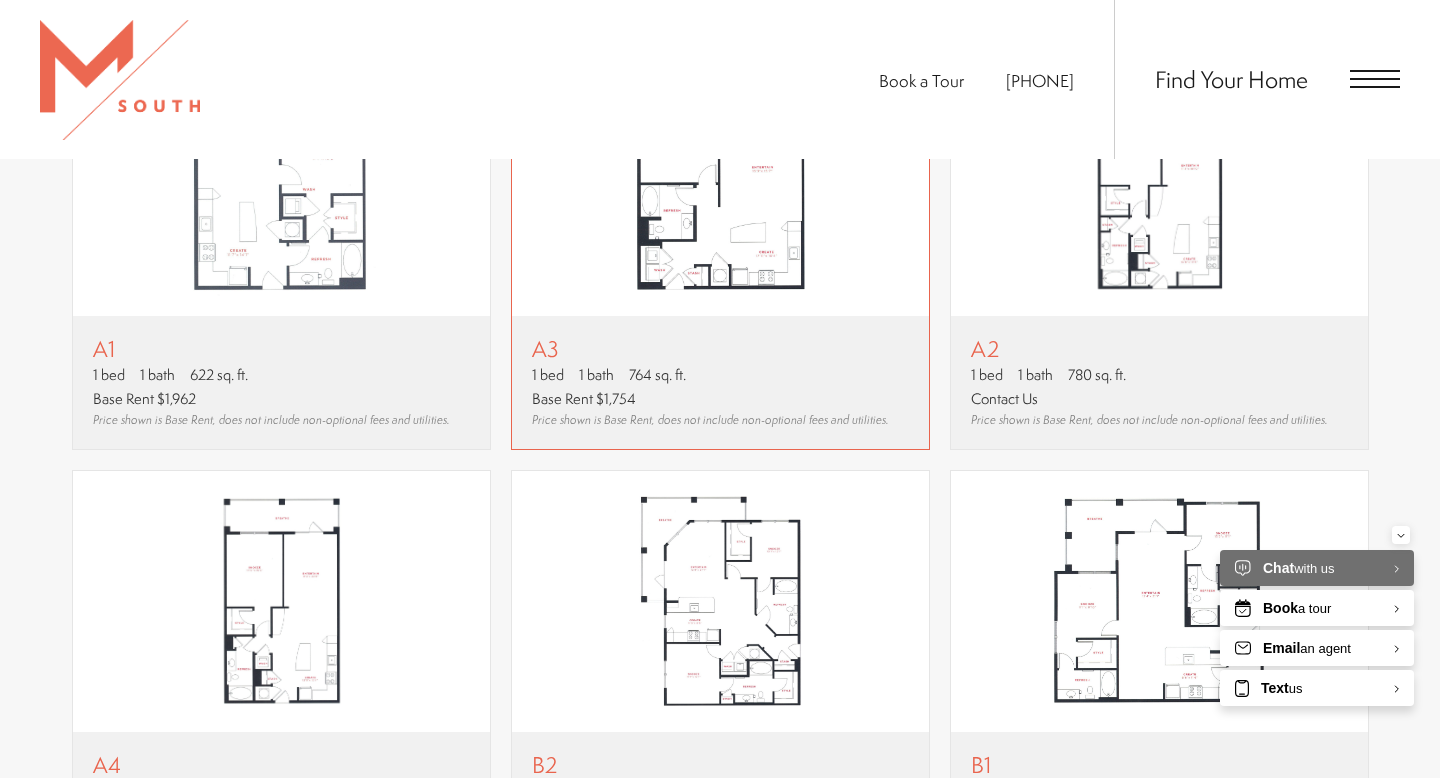 click on "A3" at bounding box center [710, 348] 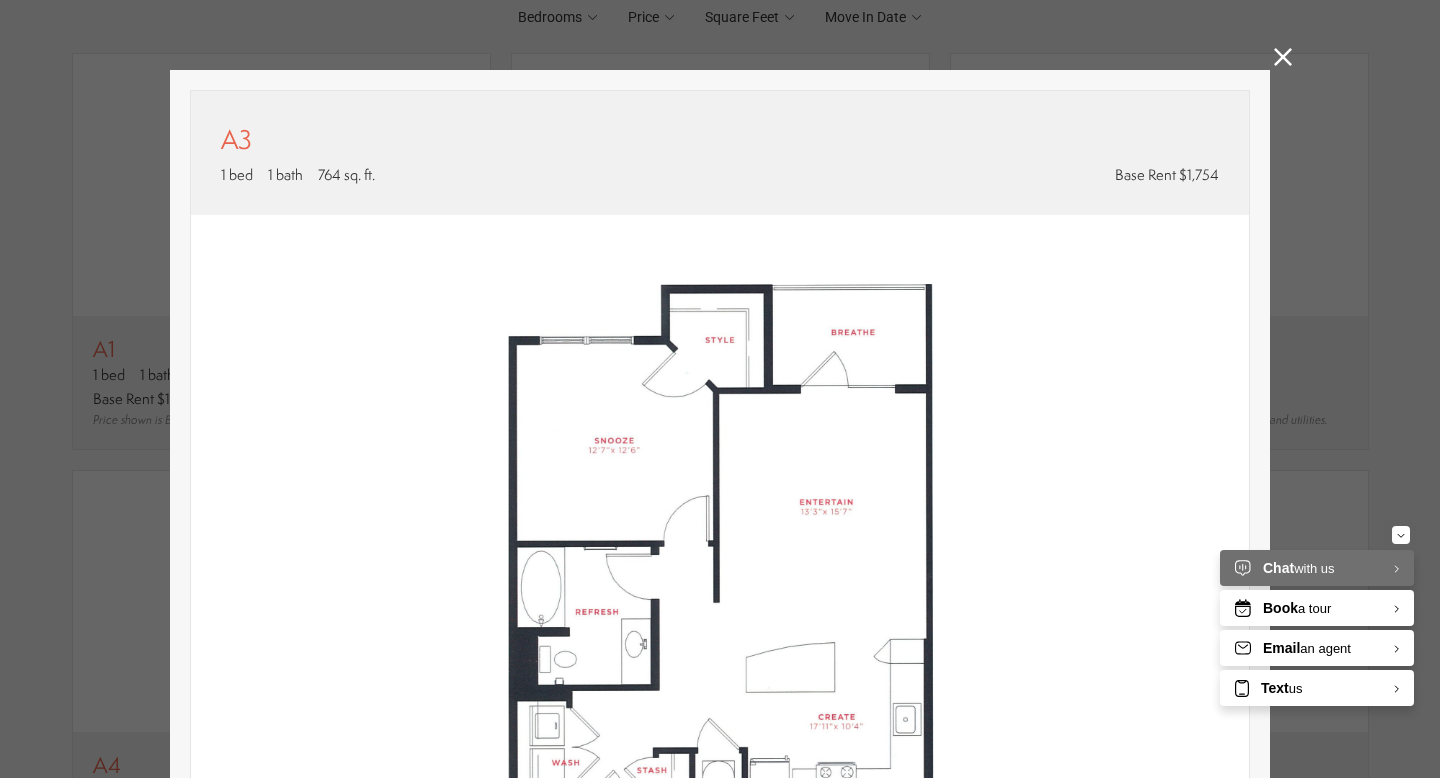 scroll, scrollTop: 11, scrollLeft: 0, axis: vertical 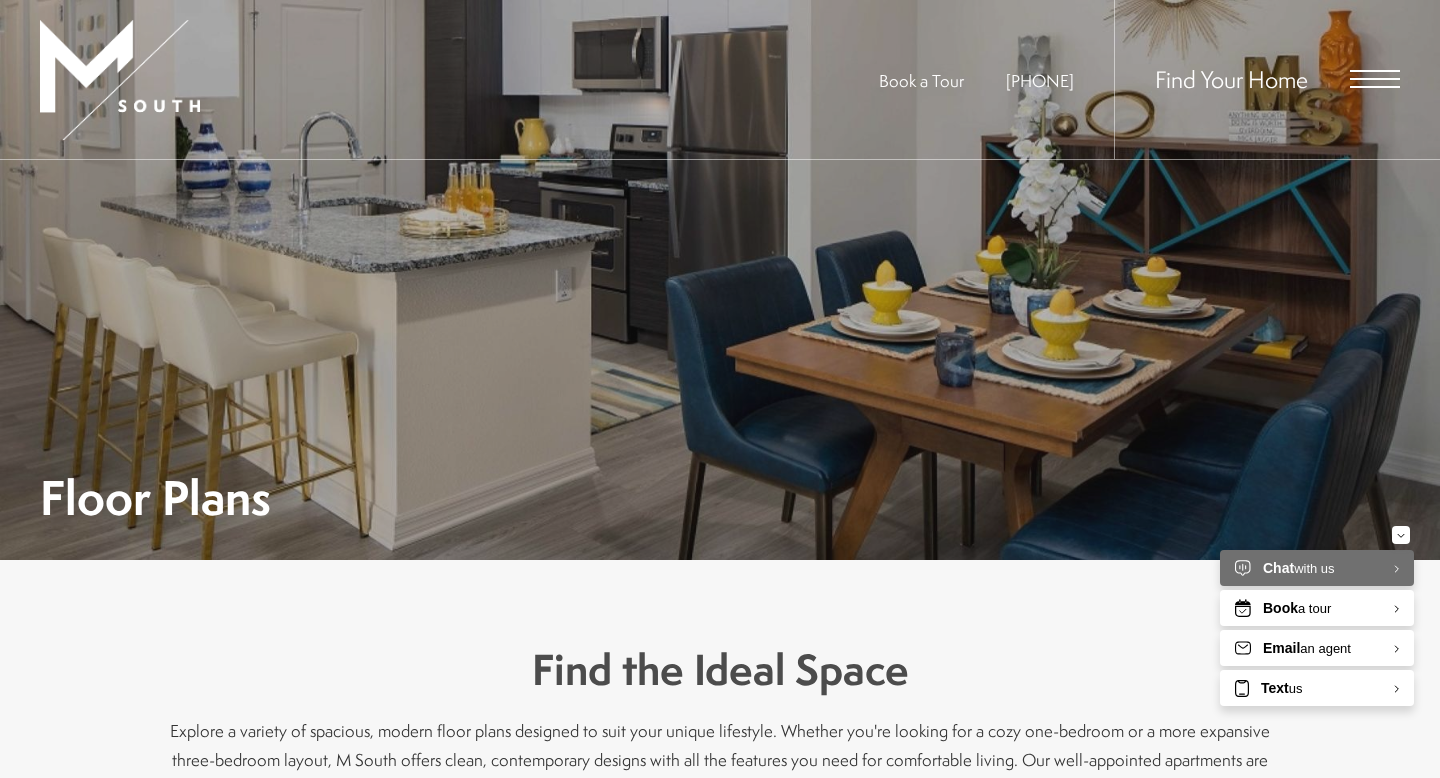 click at bounding box center [1375, 79] 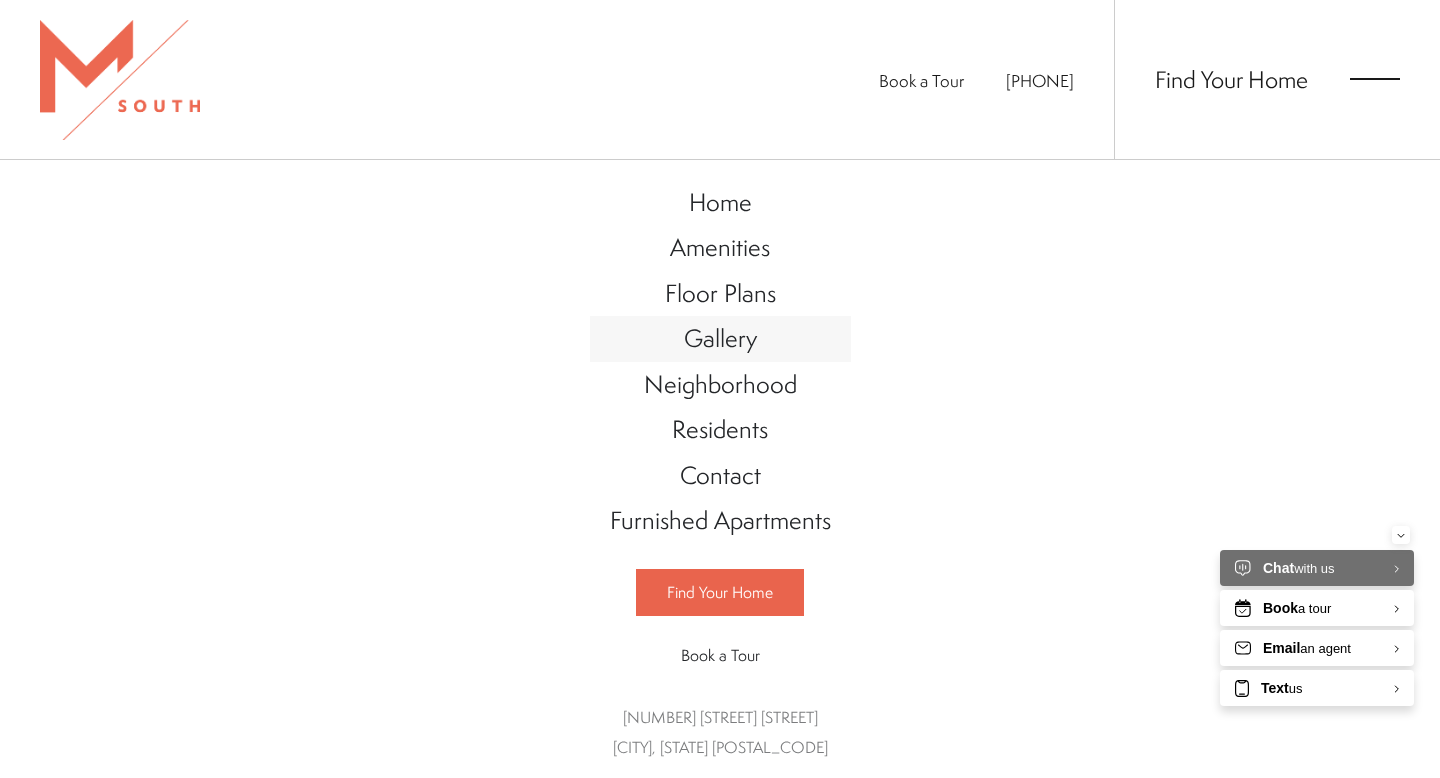click on "Gallery" at bounding box center (720, 338) 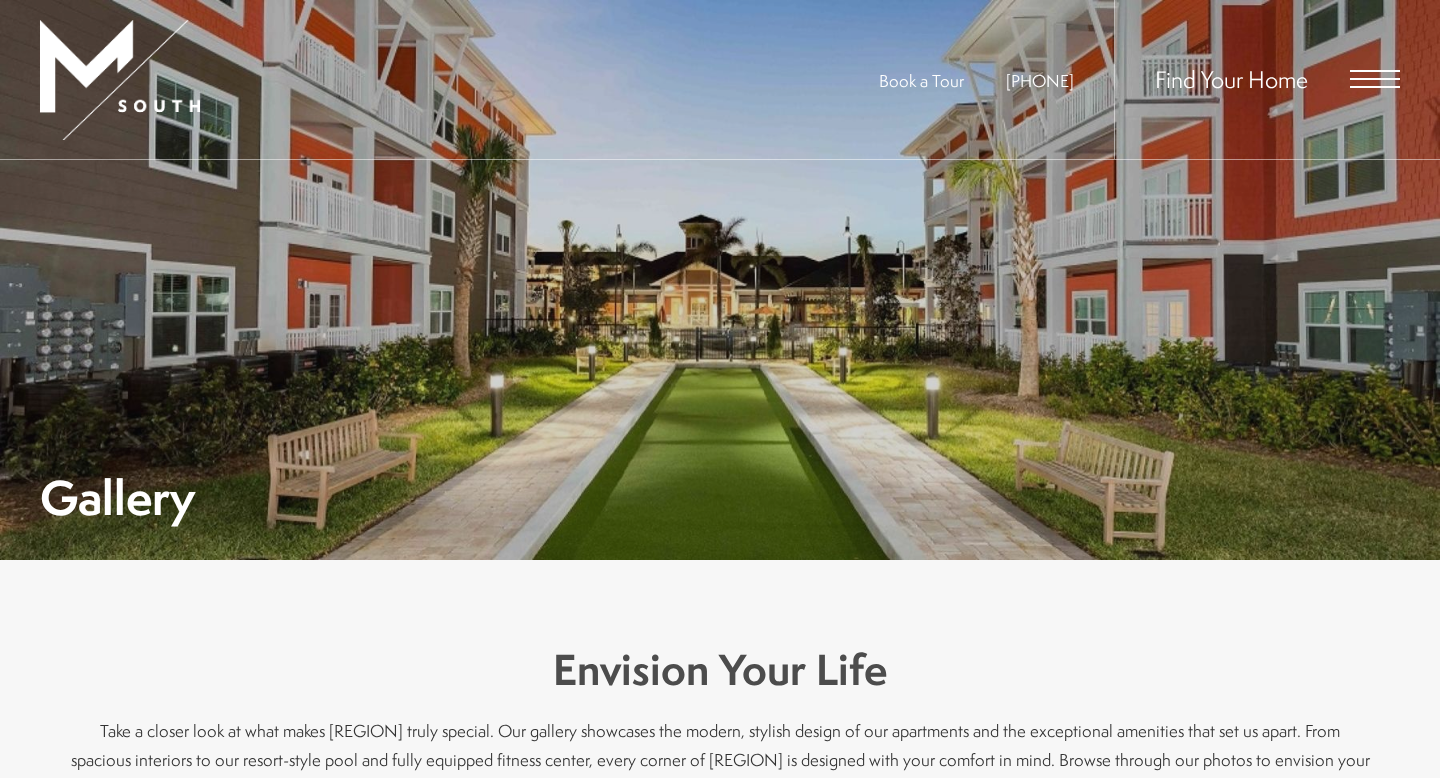 scroll, scrollTop: 0, scrollLeft: 0, axis: both 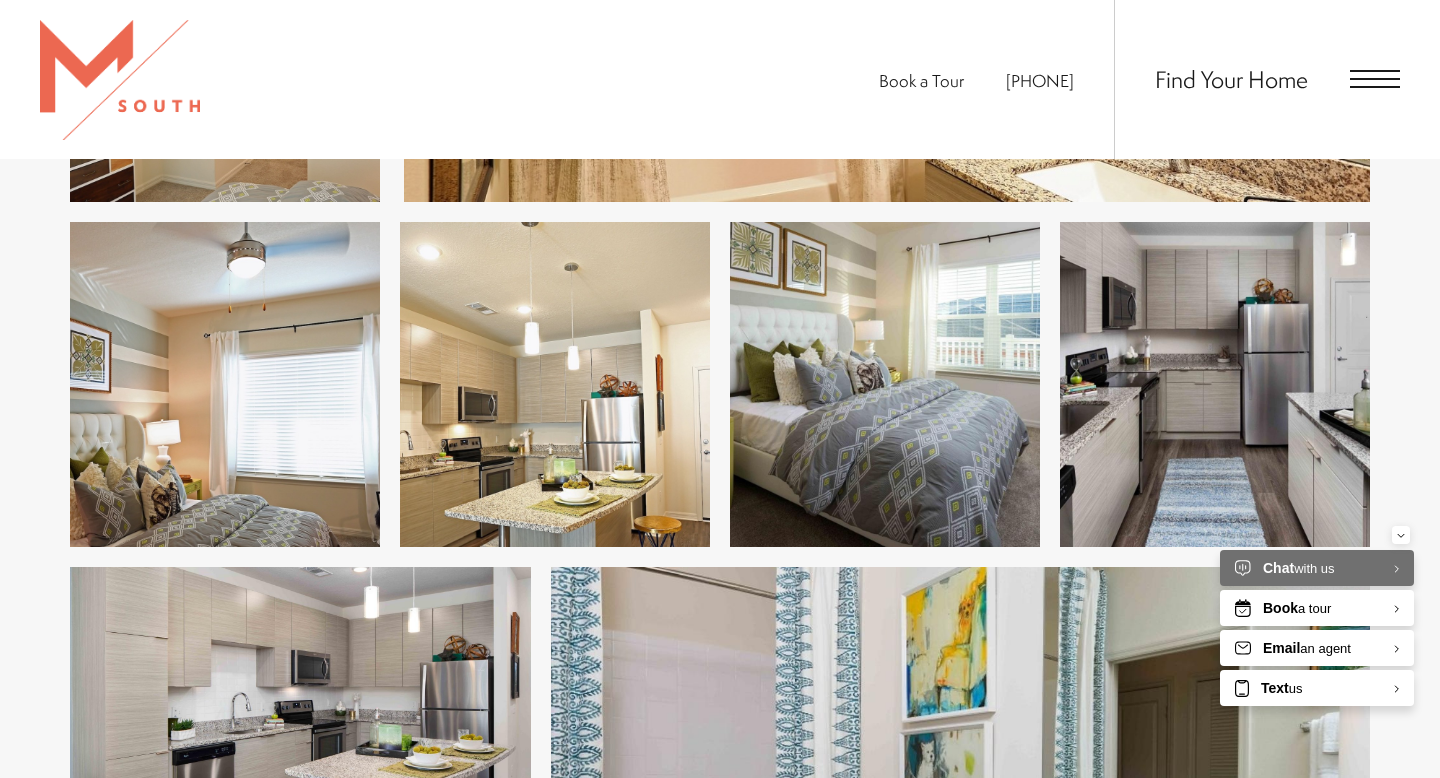click at bounding box center [885, 384] 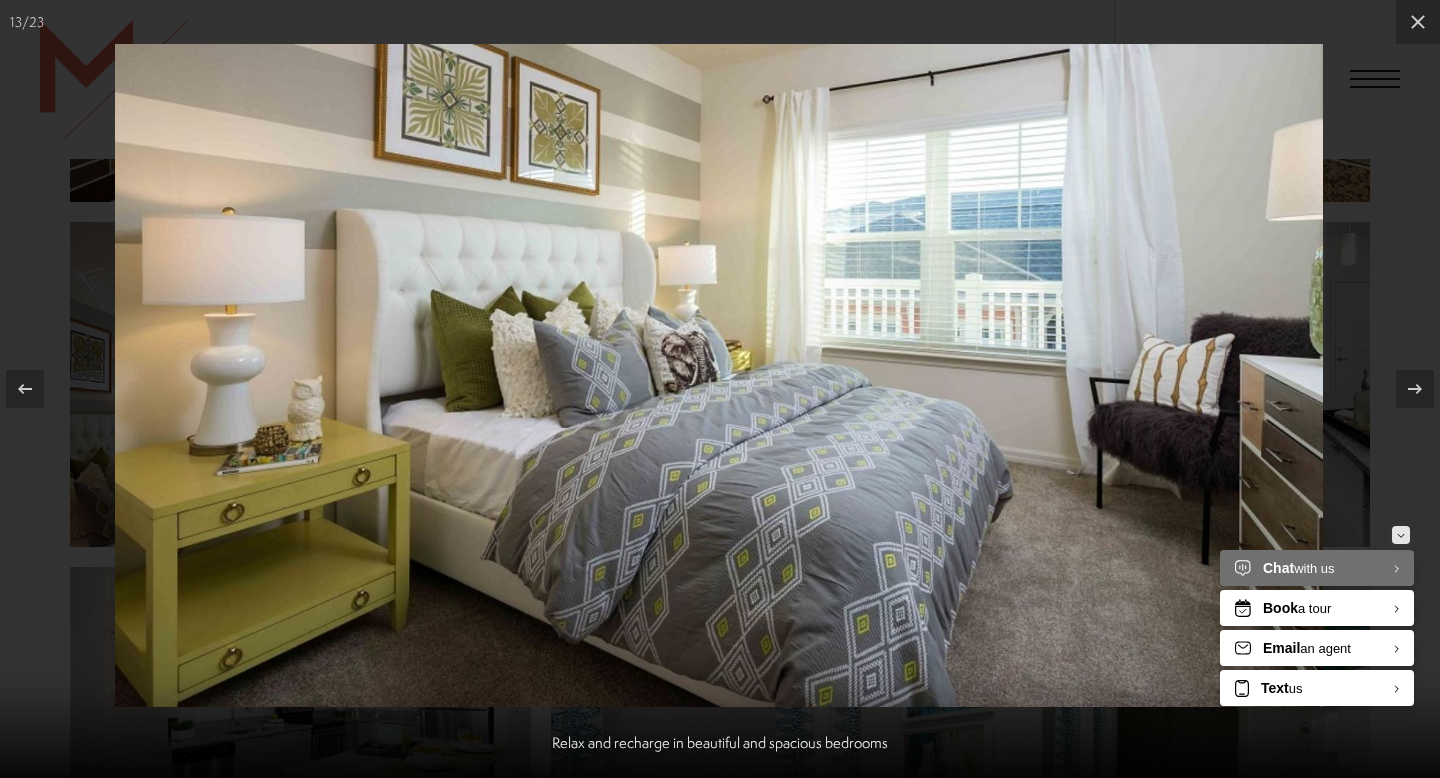 click 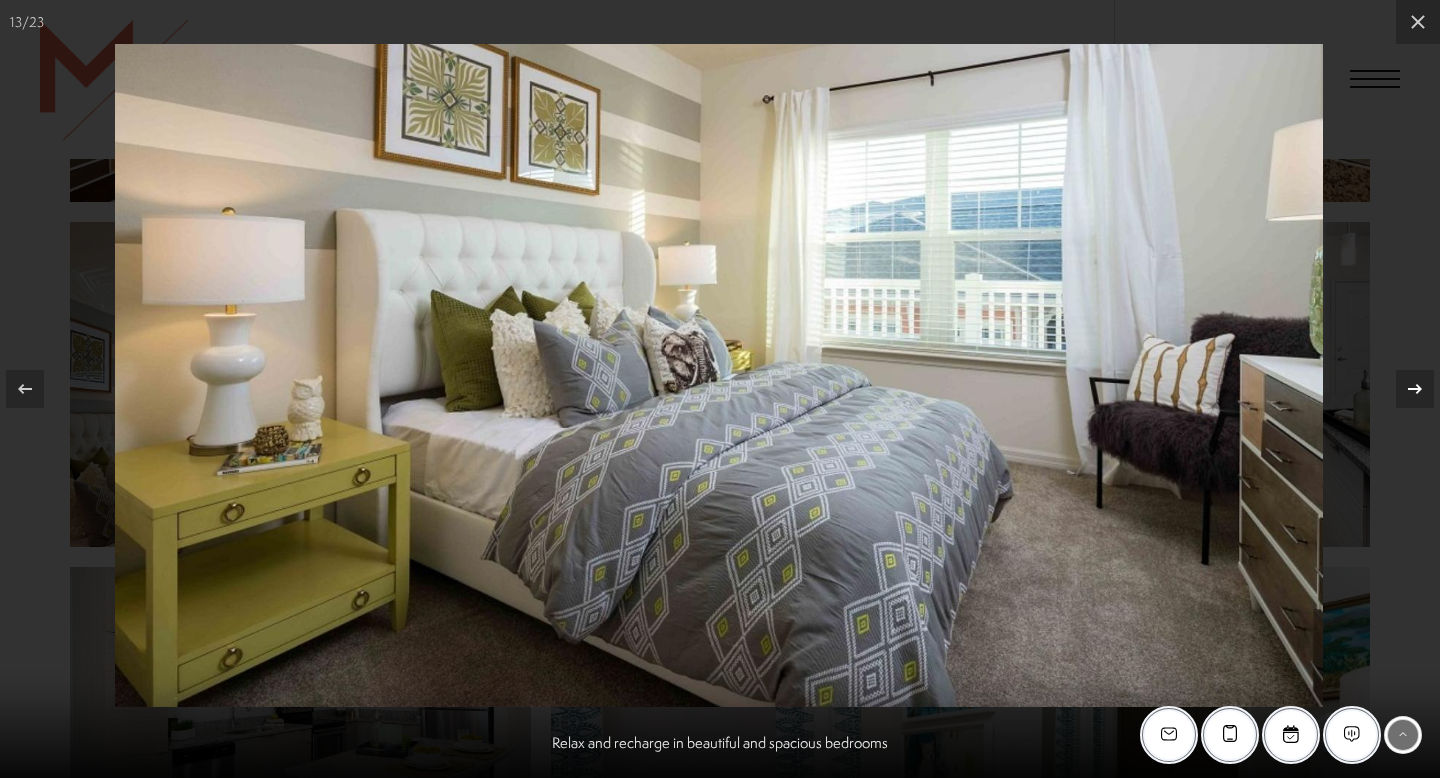 click 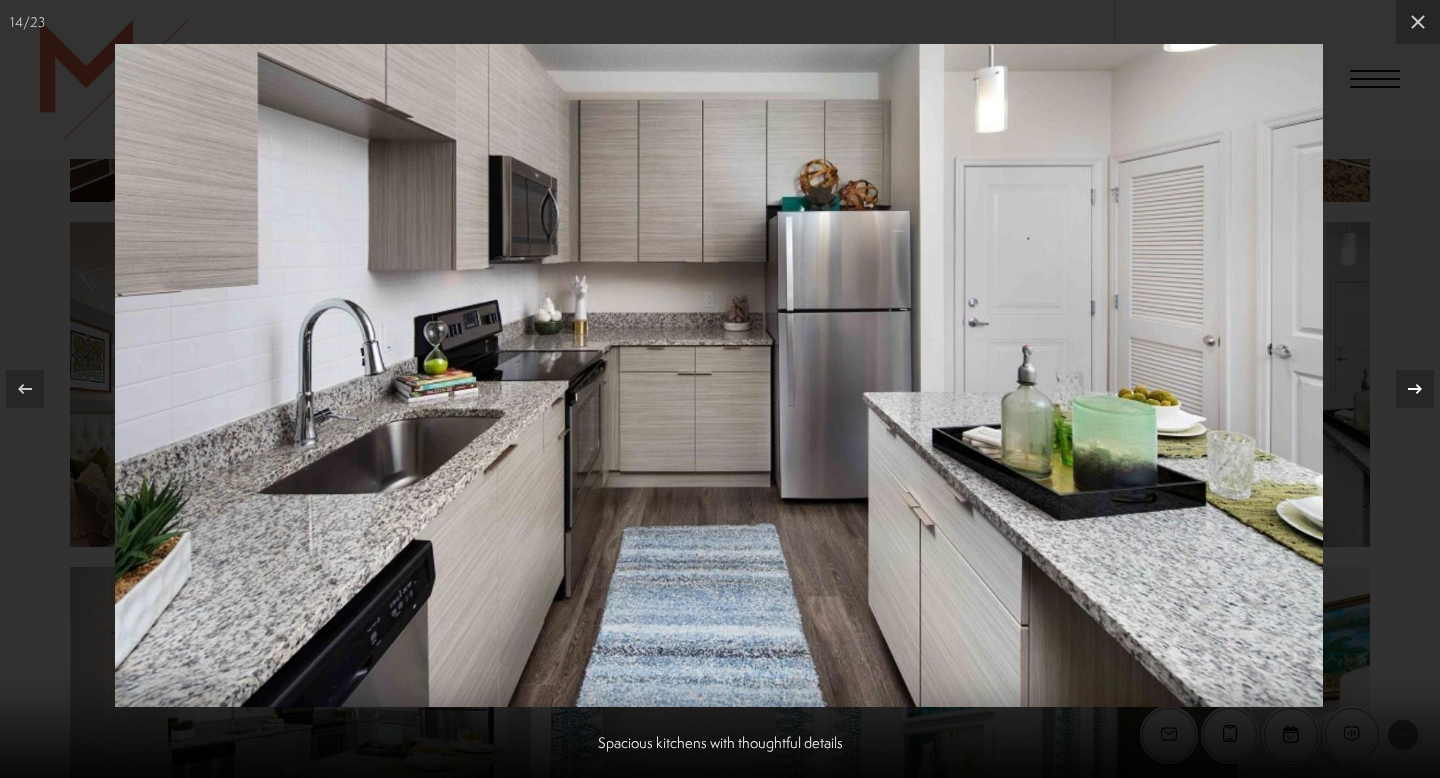 click 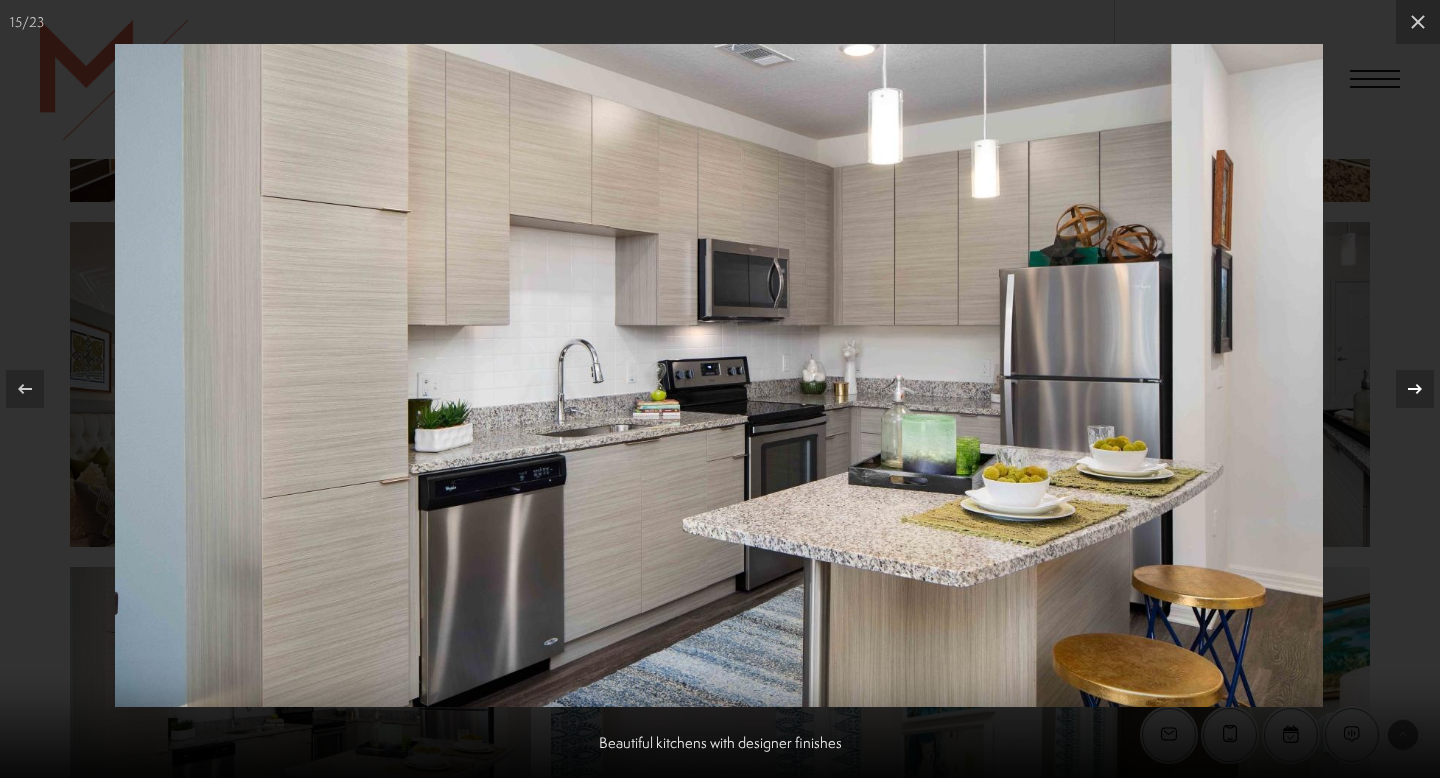 click 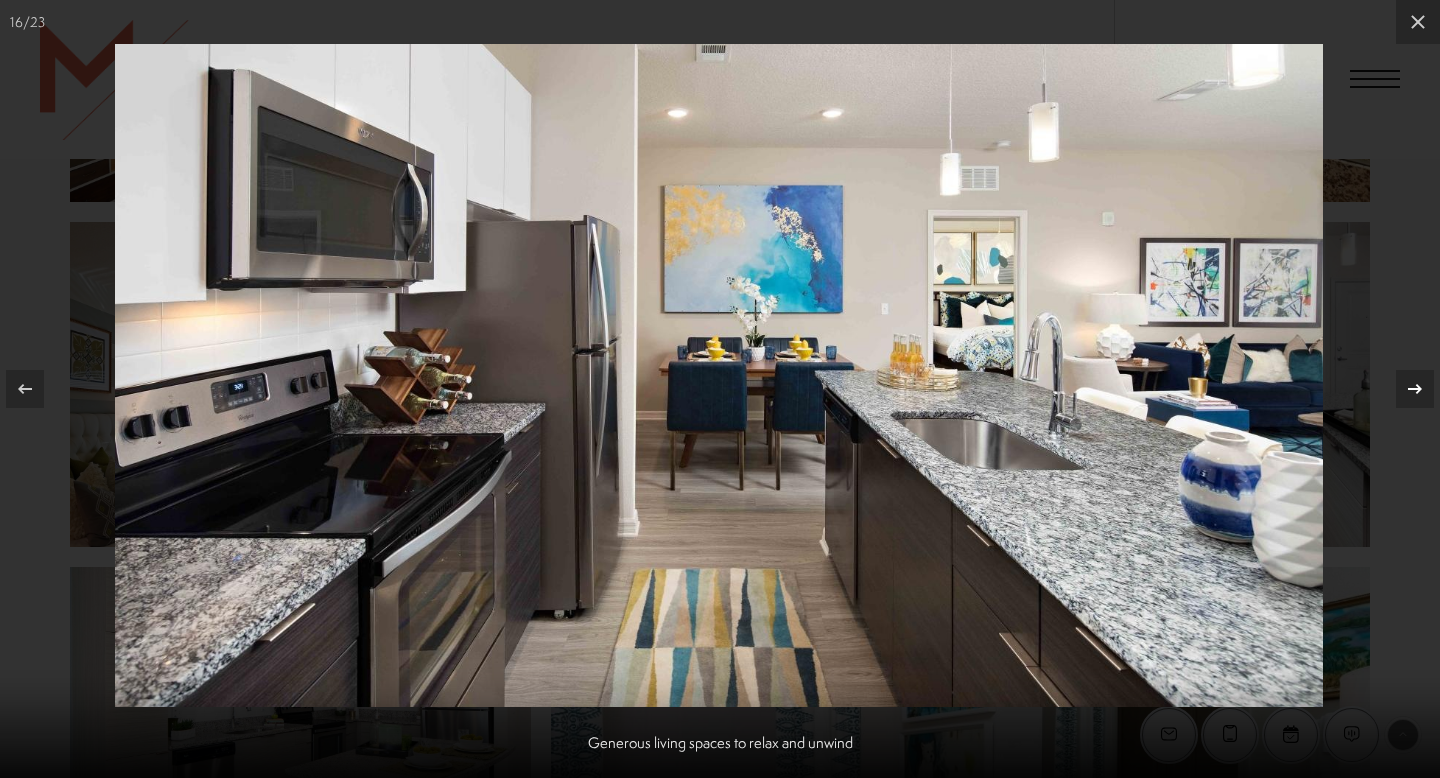 click 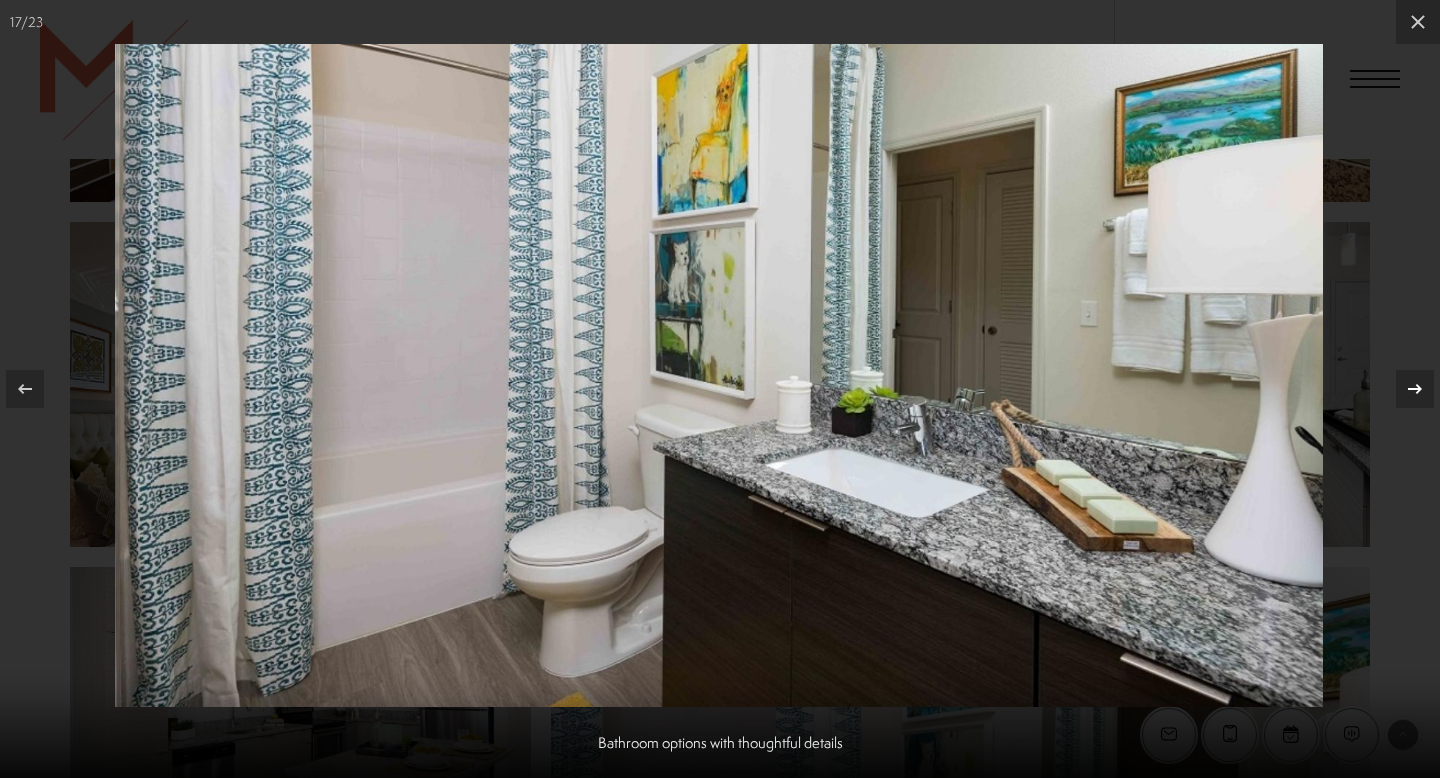 click 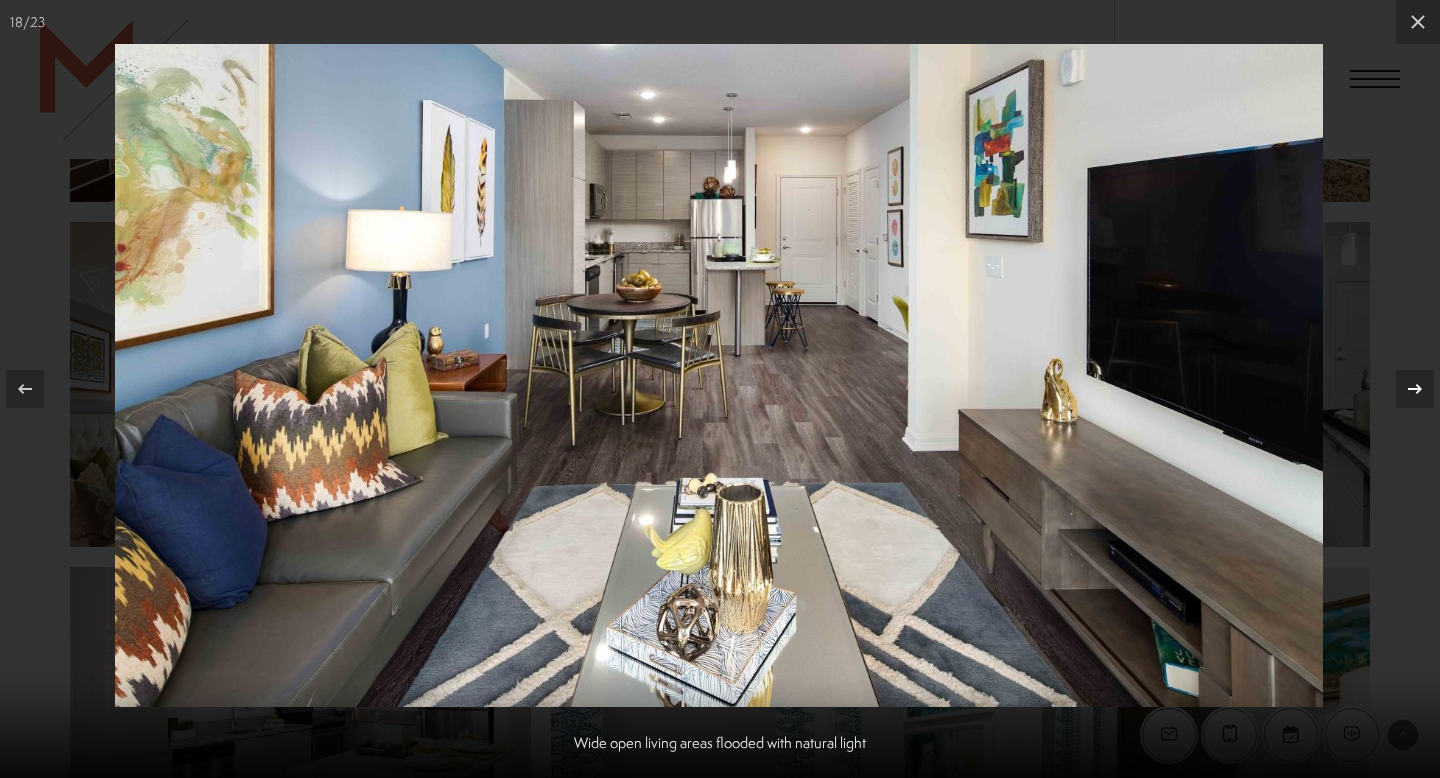 click 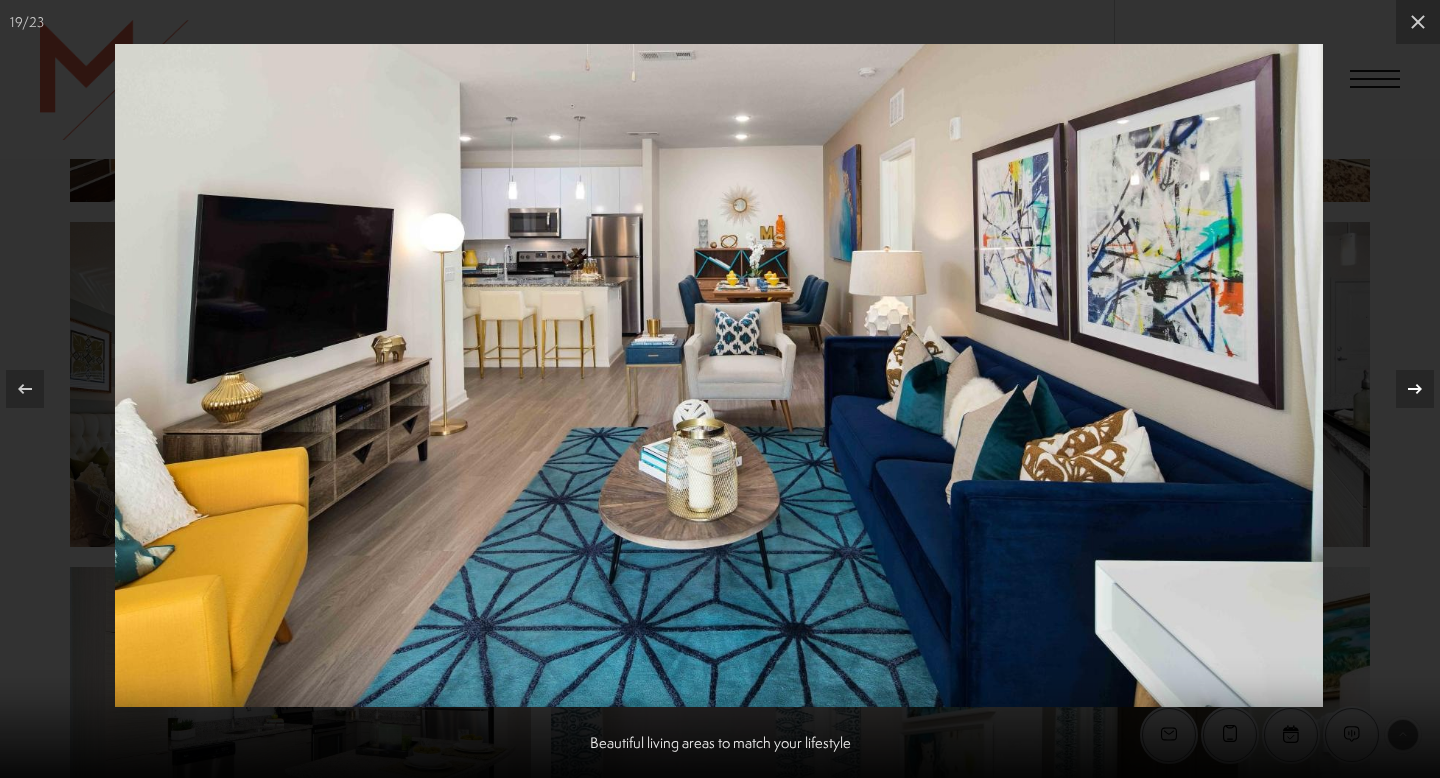 click 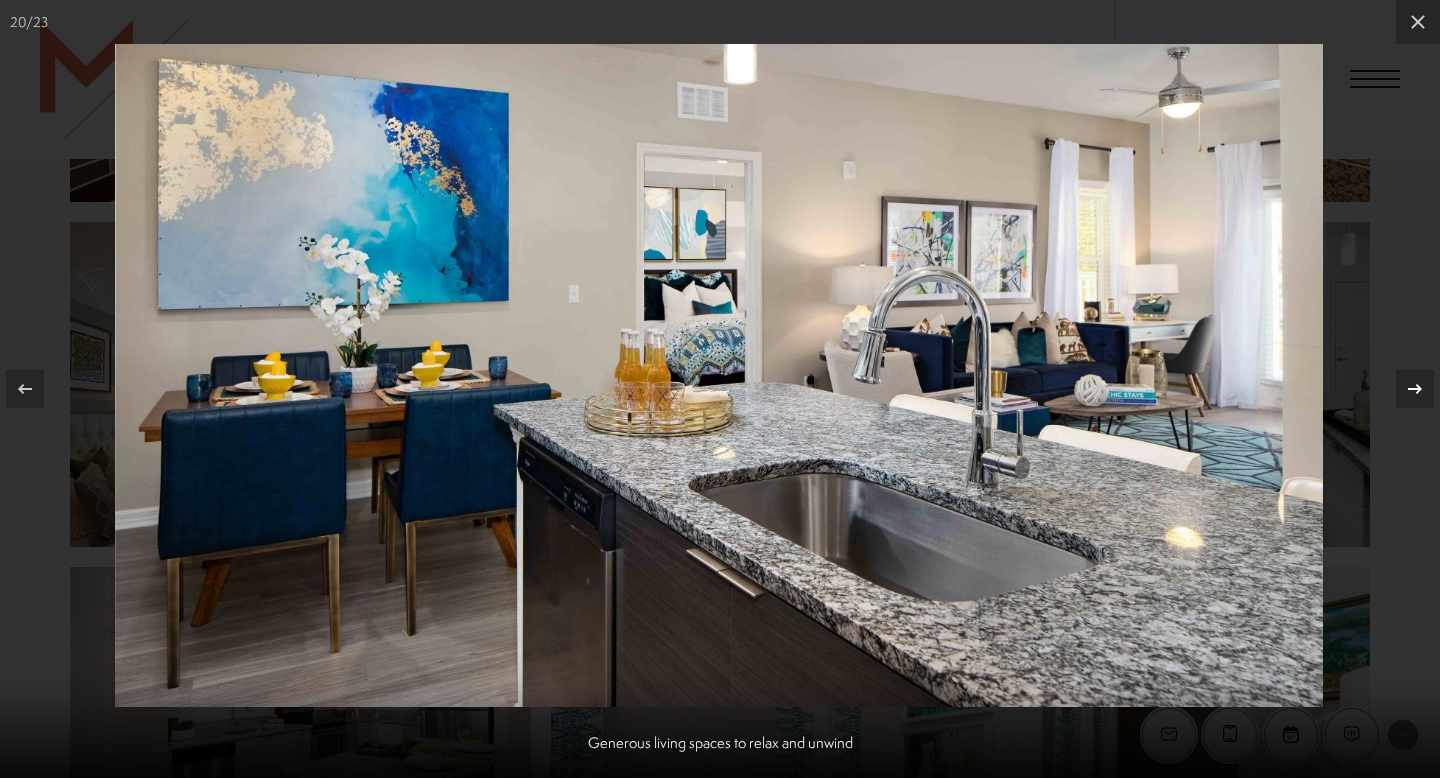 click 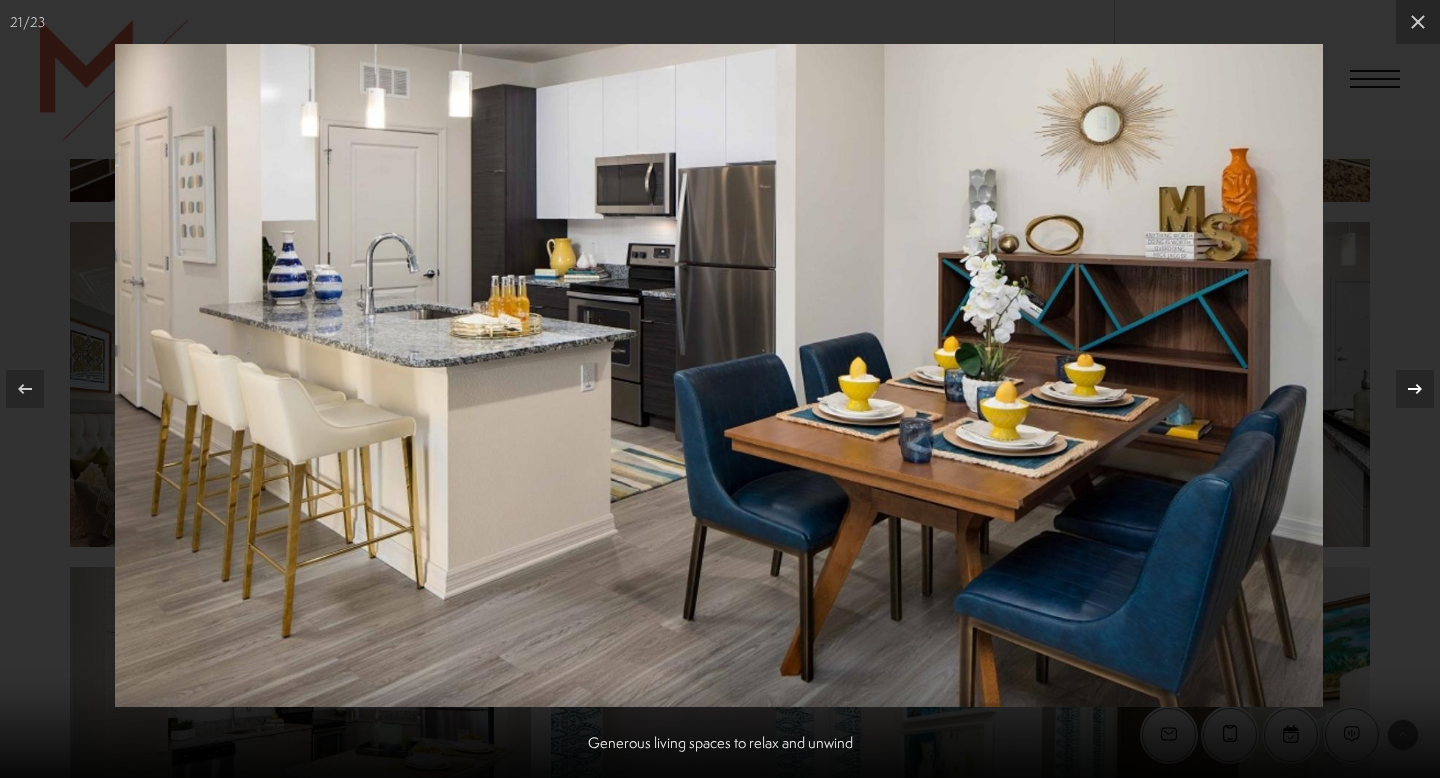 click 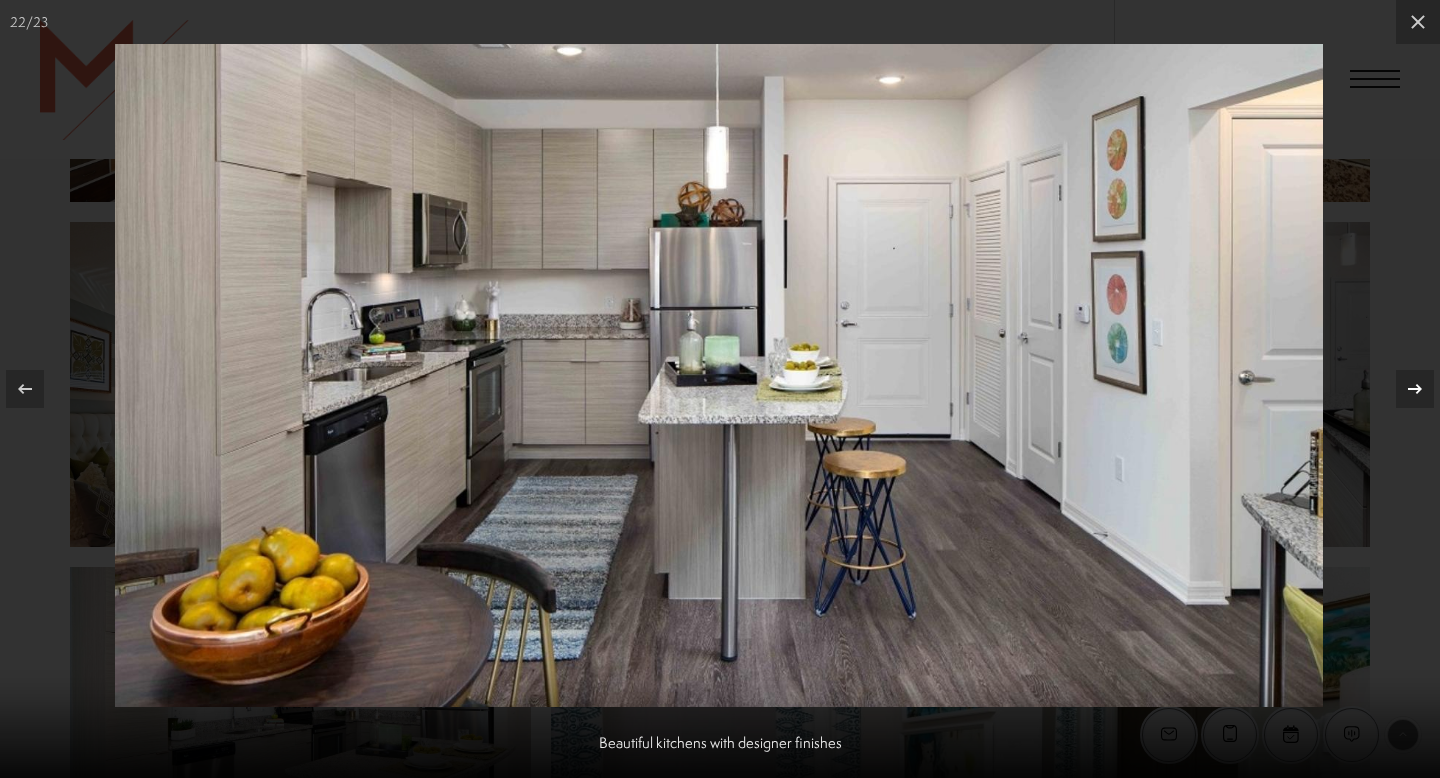 click 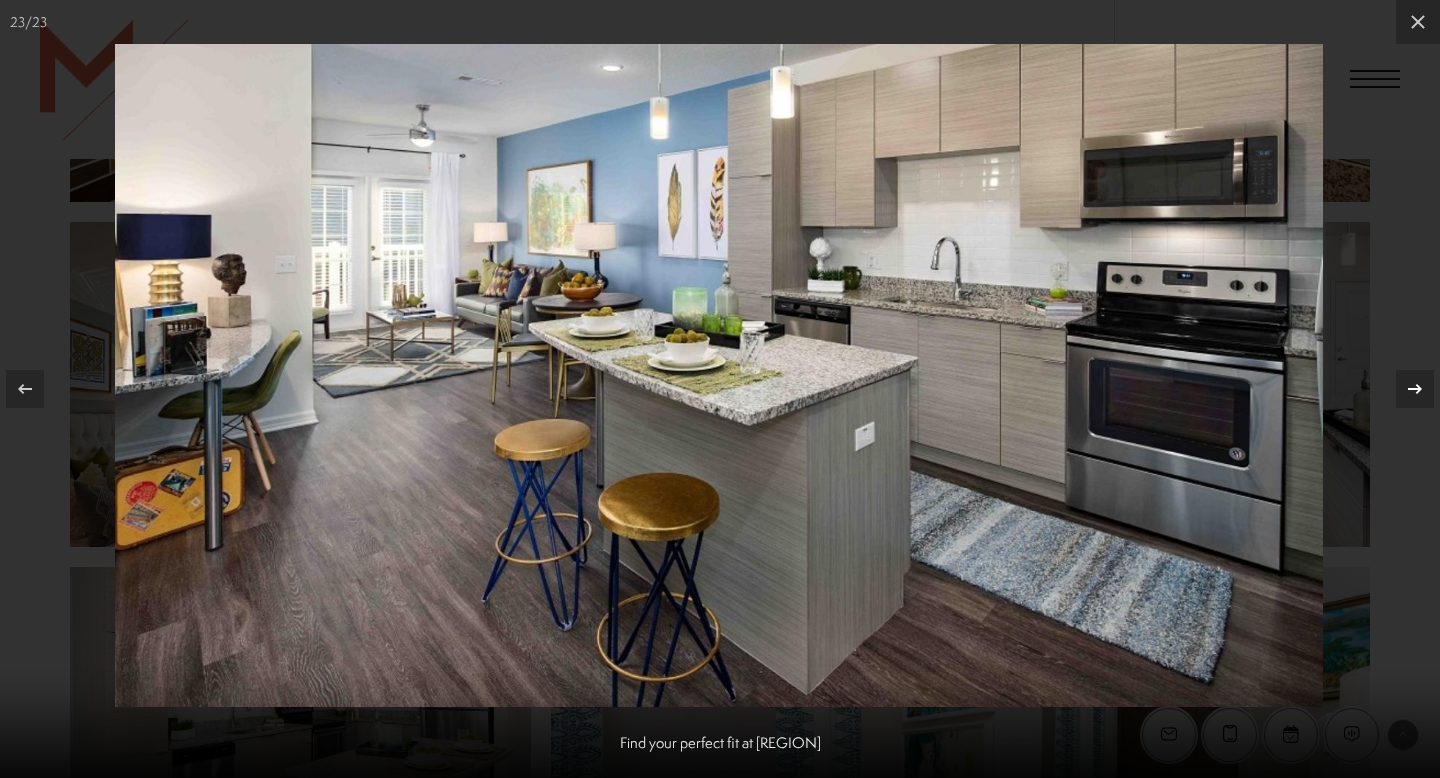 click 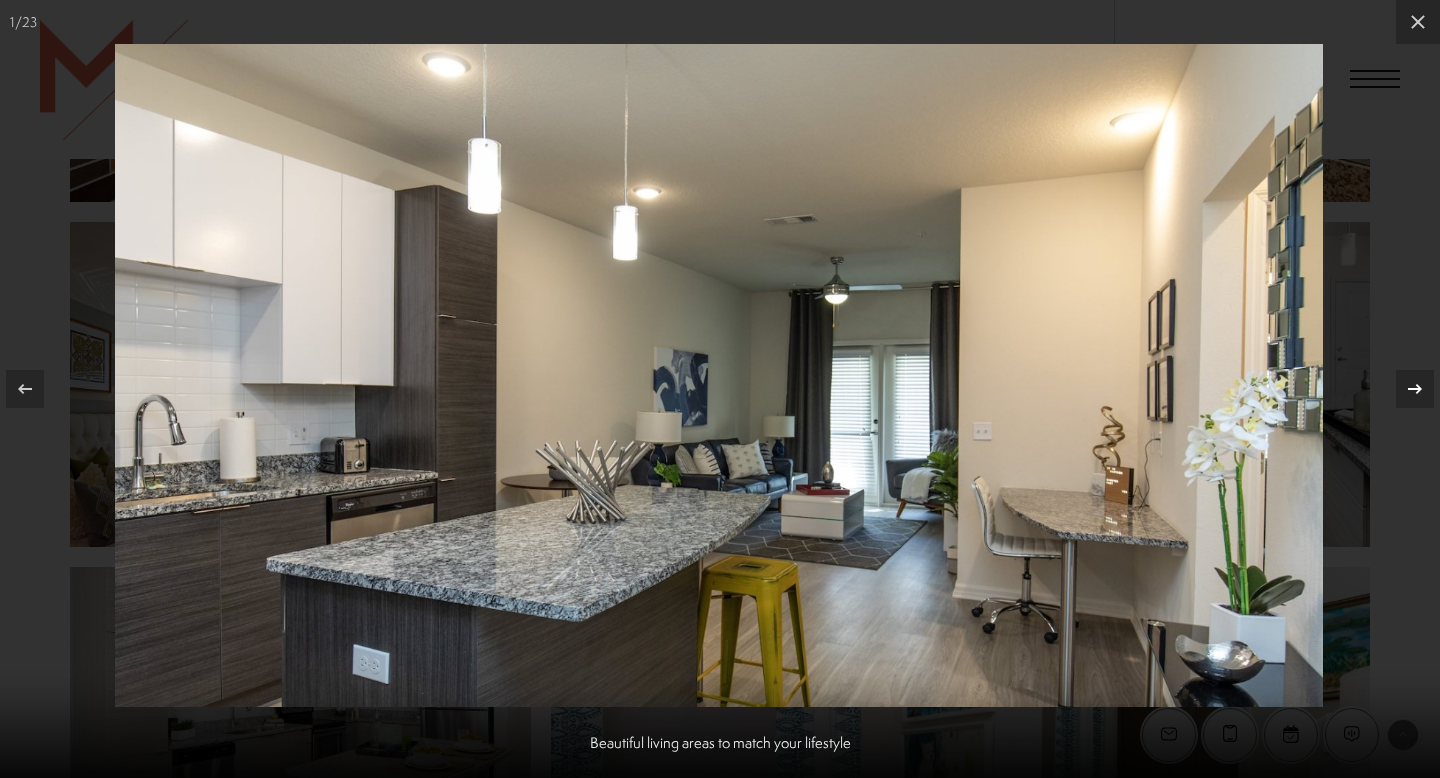click 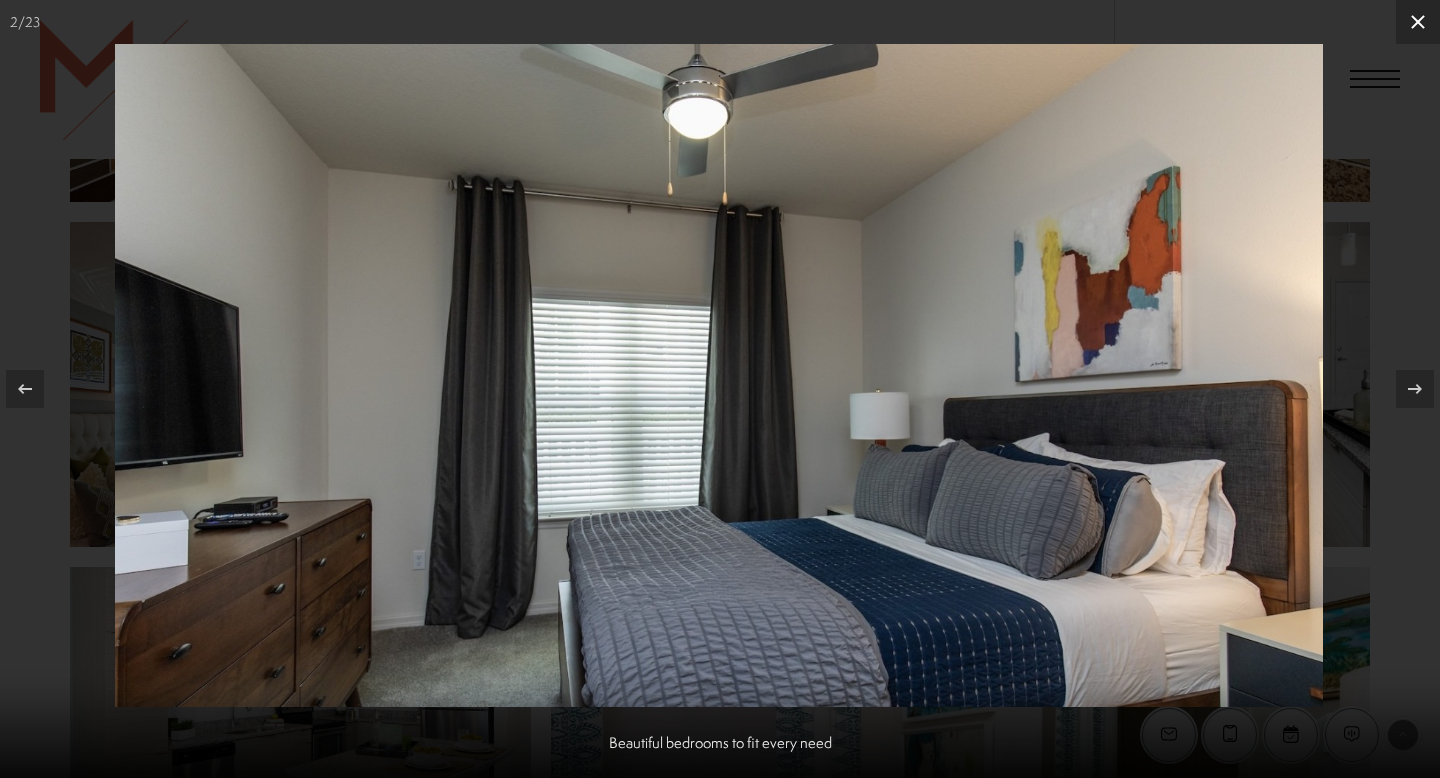 click 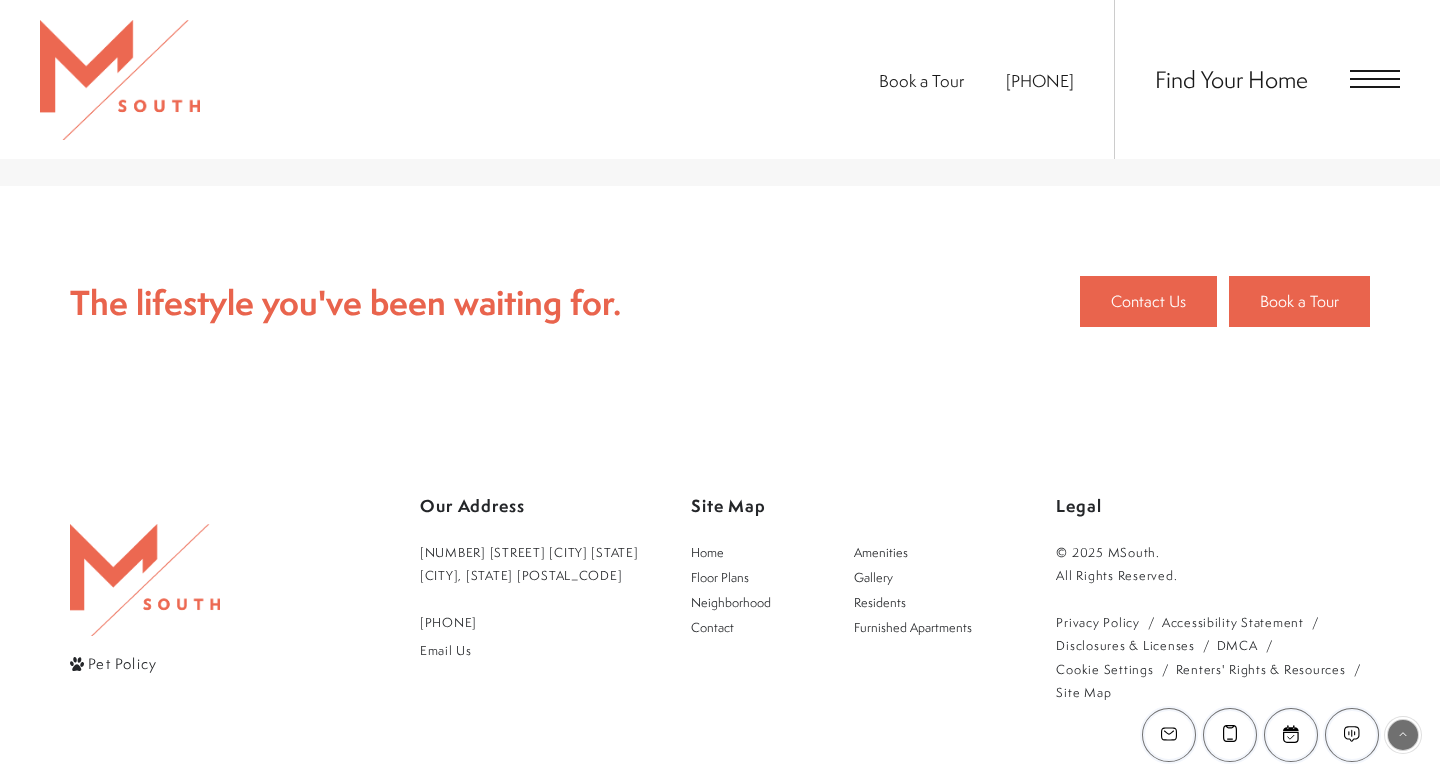 scroll, scrollTop: 4769, scrollLeft: 0, axis: vertical 